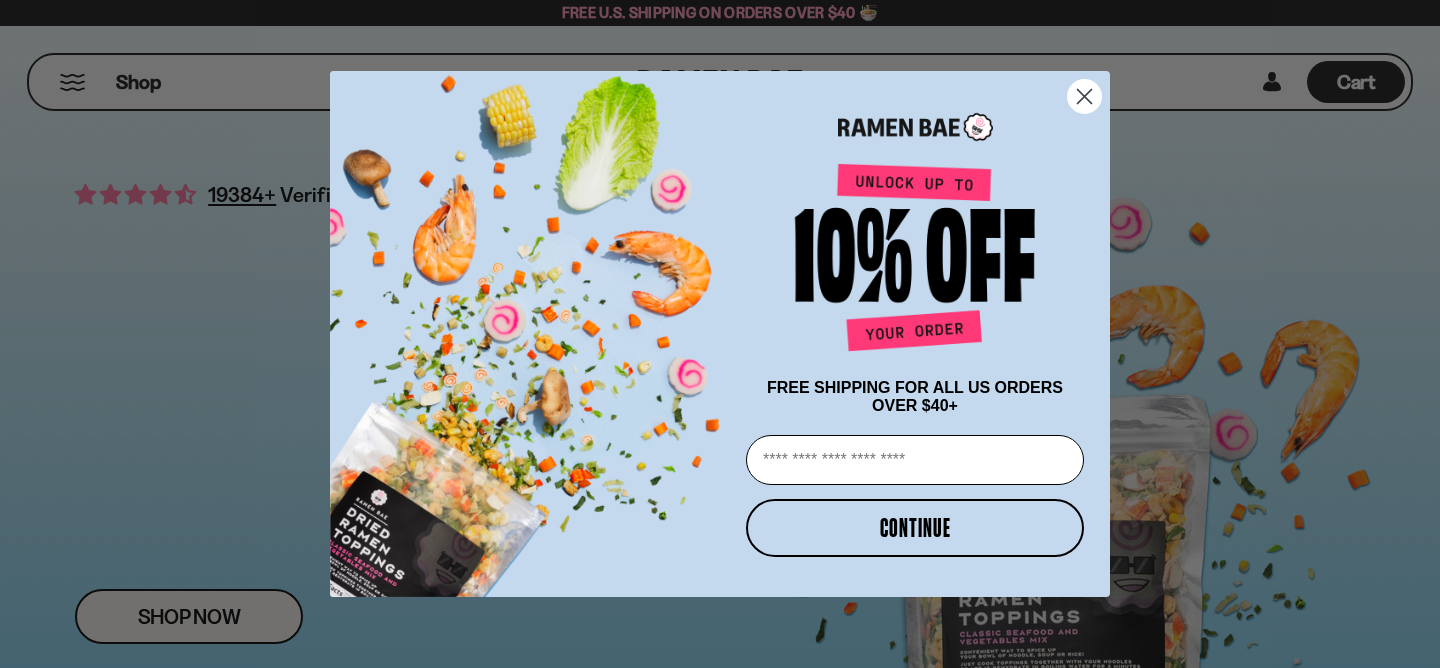 scroll, scrollTop: 0, scrollLeft: 0, axis: both 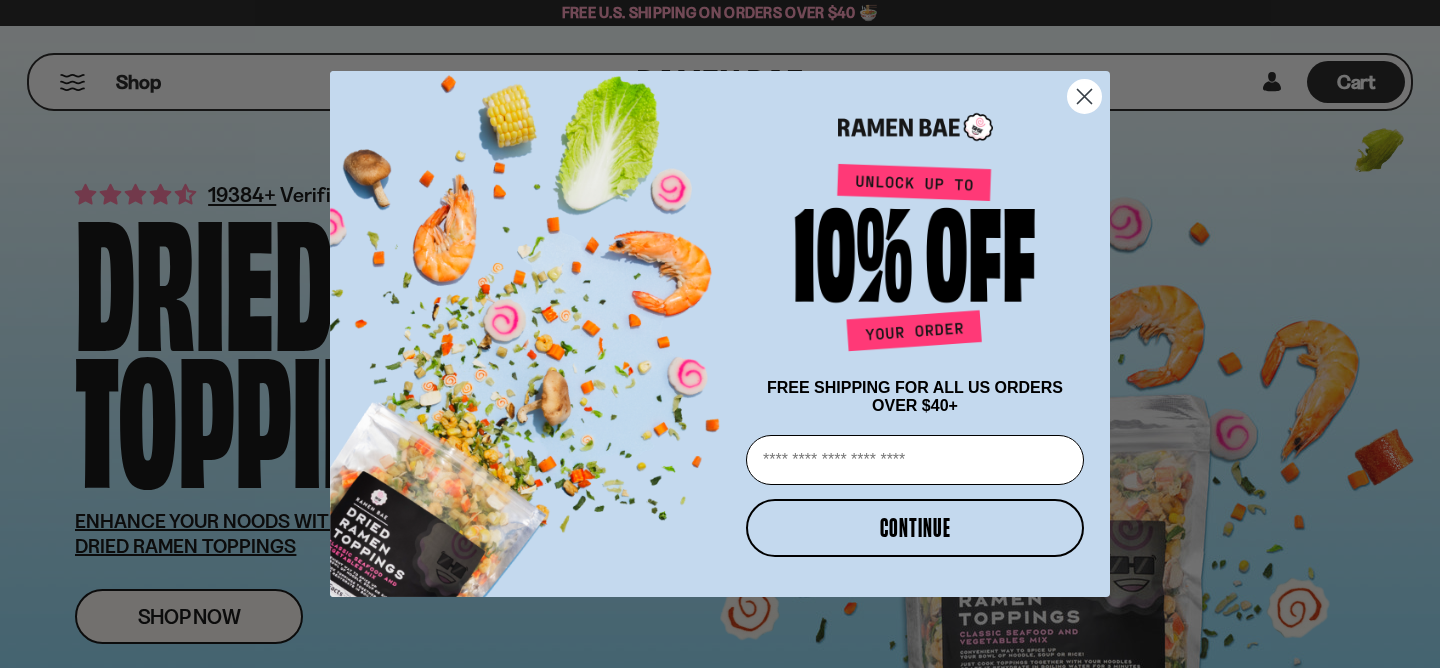 click 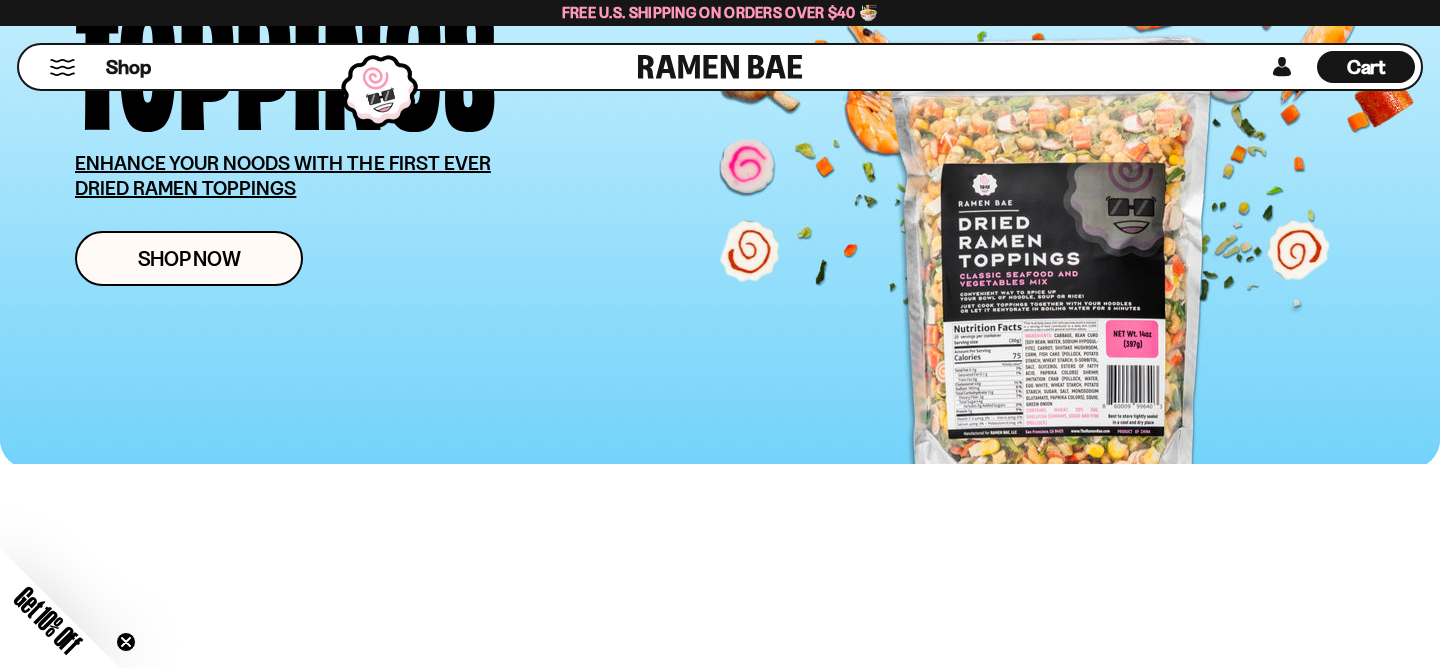 scroll, scrollTop: 365, scrollLeft: 0, axis: vertical 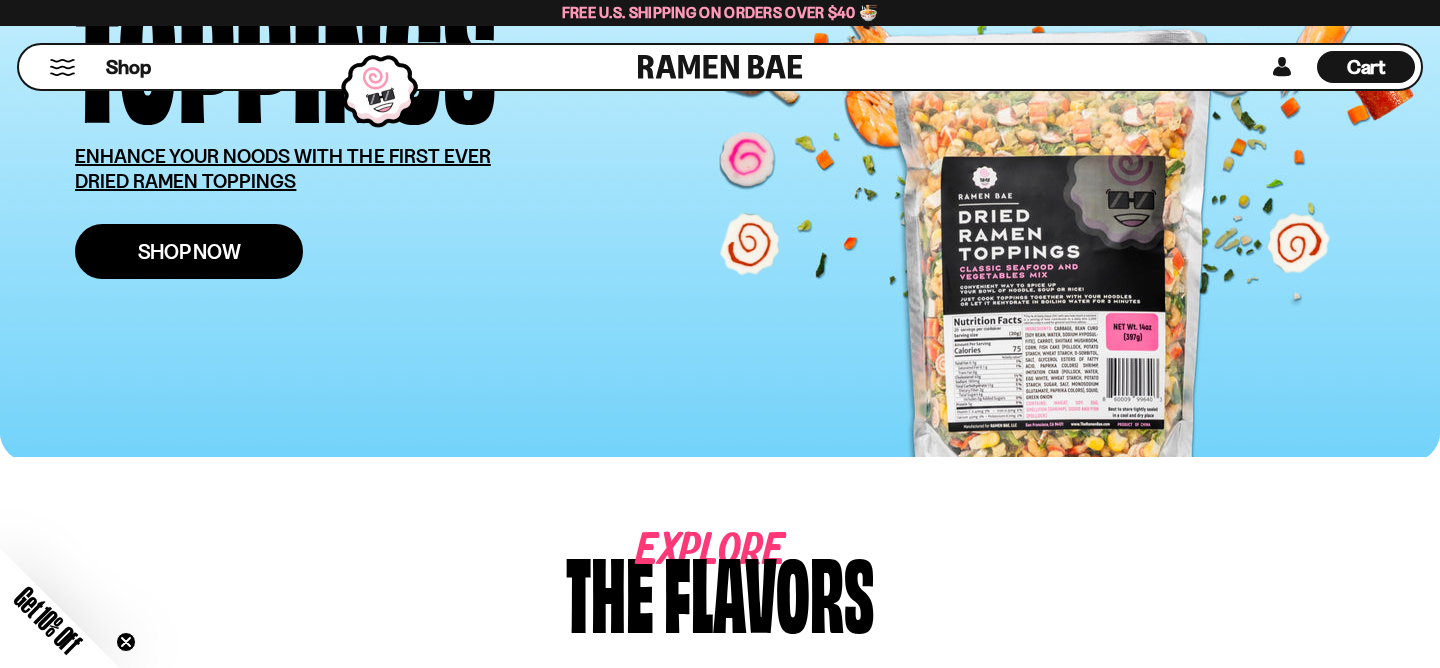 click on "Shop Now" at bounding box center [189, 251] 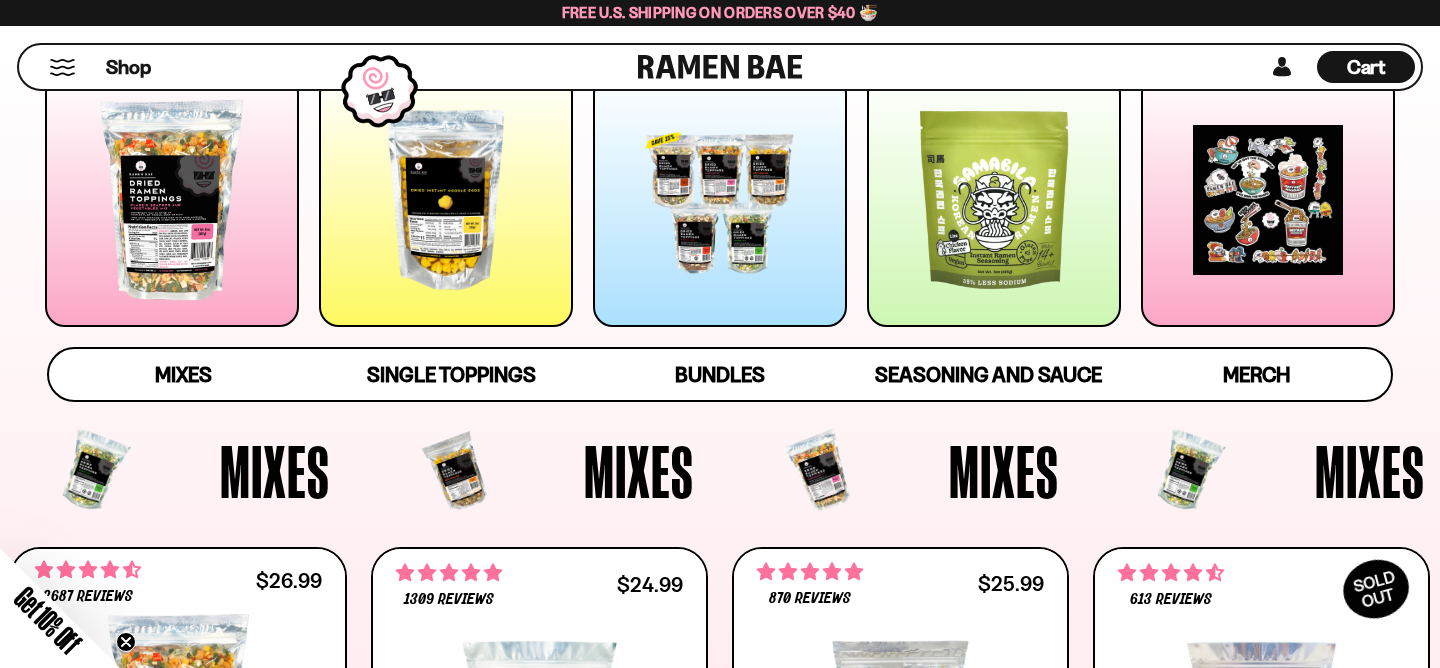 scroll, scrollTop: 300, scrollLeft: 0, axis: vertical 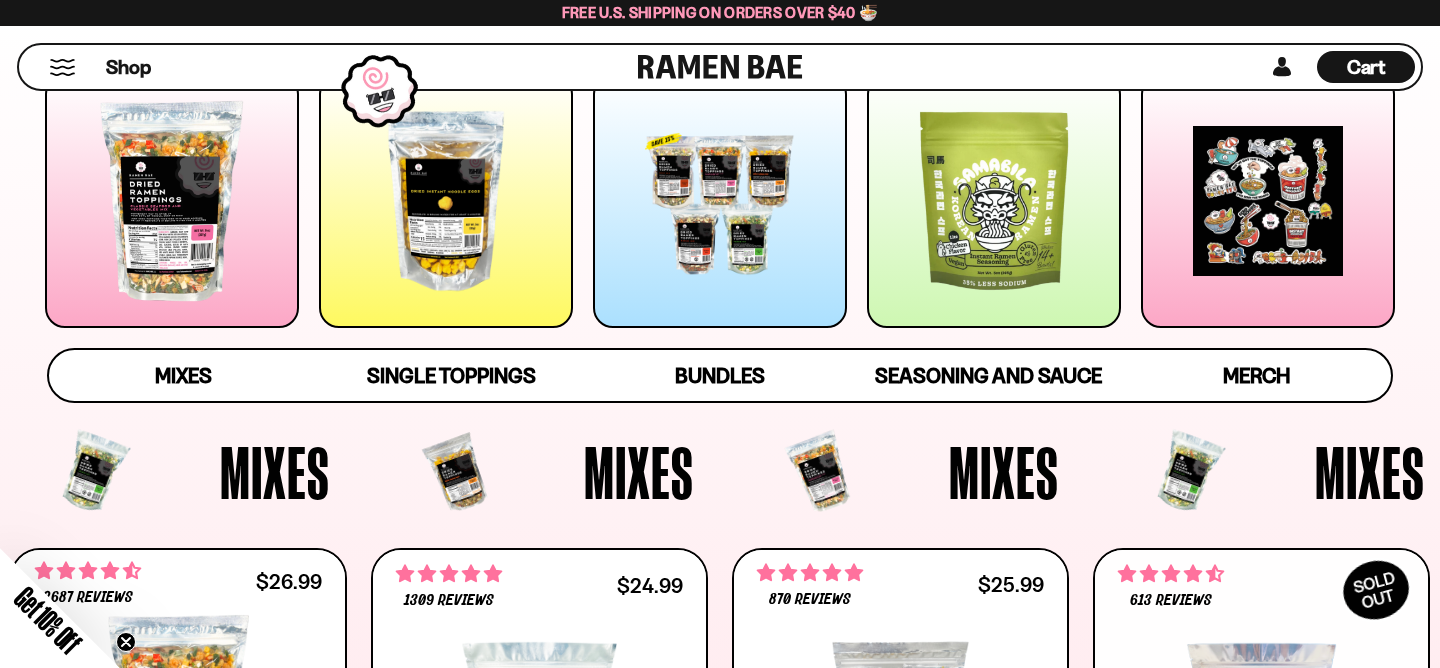 click at bounding box center [172, 201] 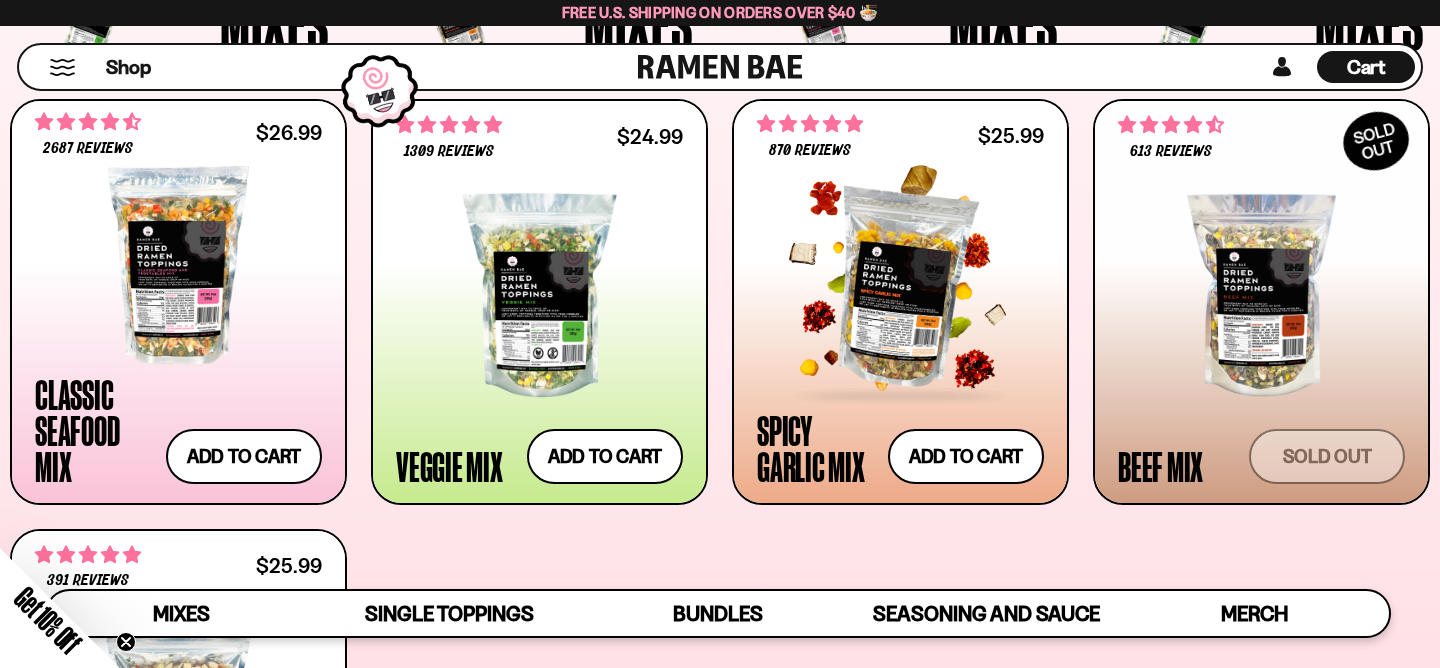 scroll, scrollTop: 716, scrollLeft: 0, axis: vertical 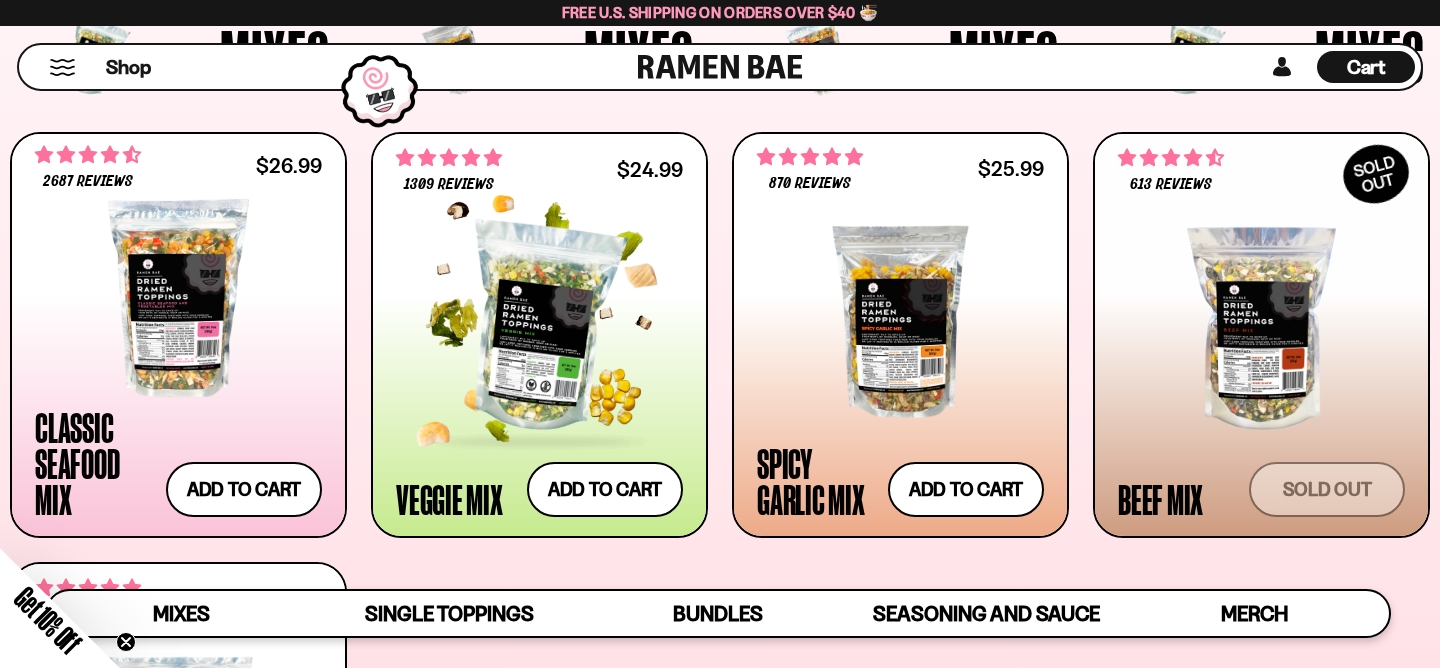 click at bounding box center [539, 328] 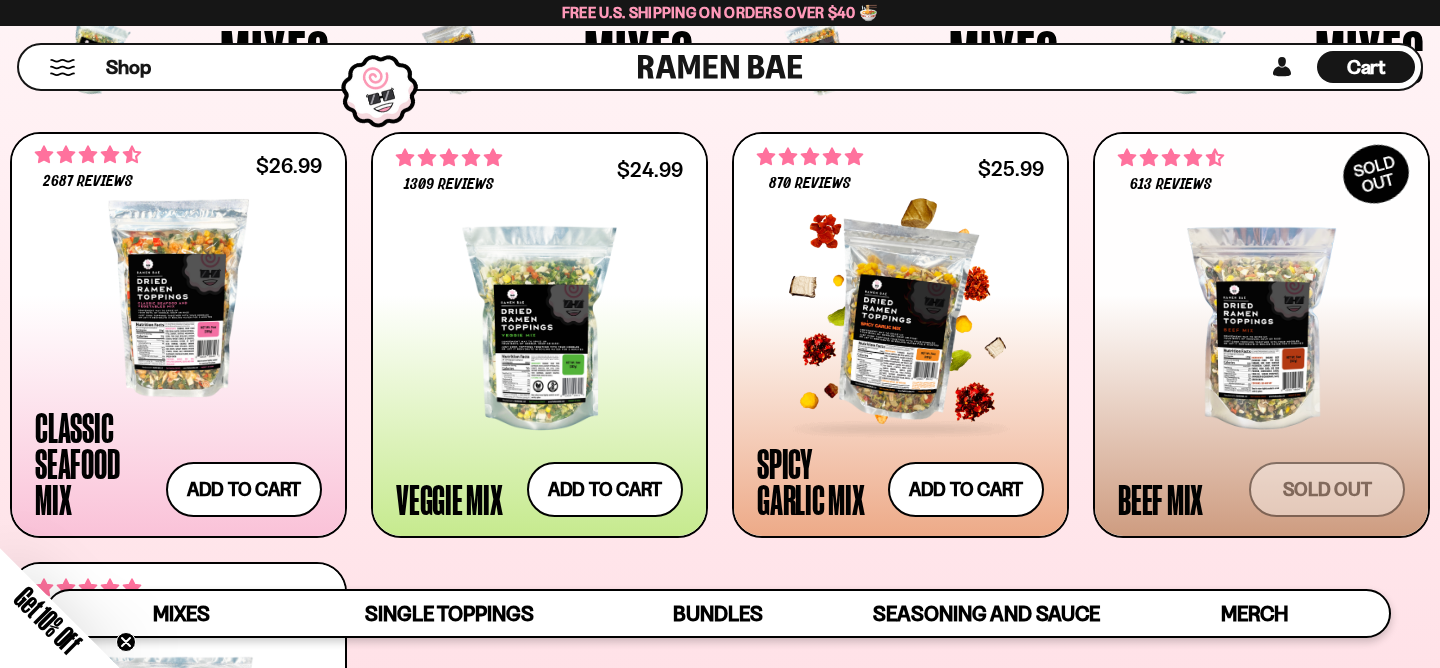 click at bounding box center [900, 318] 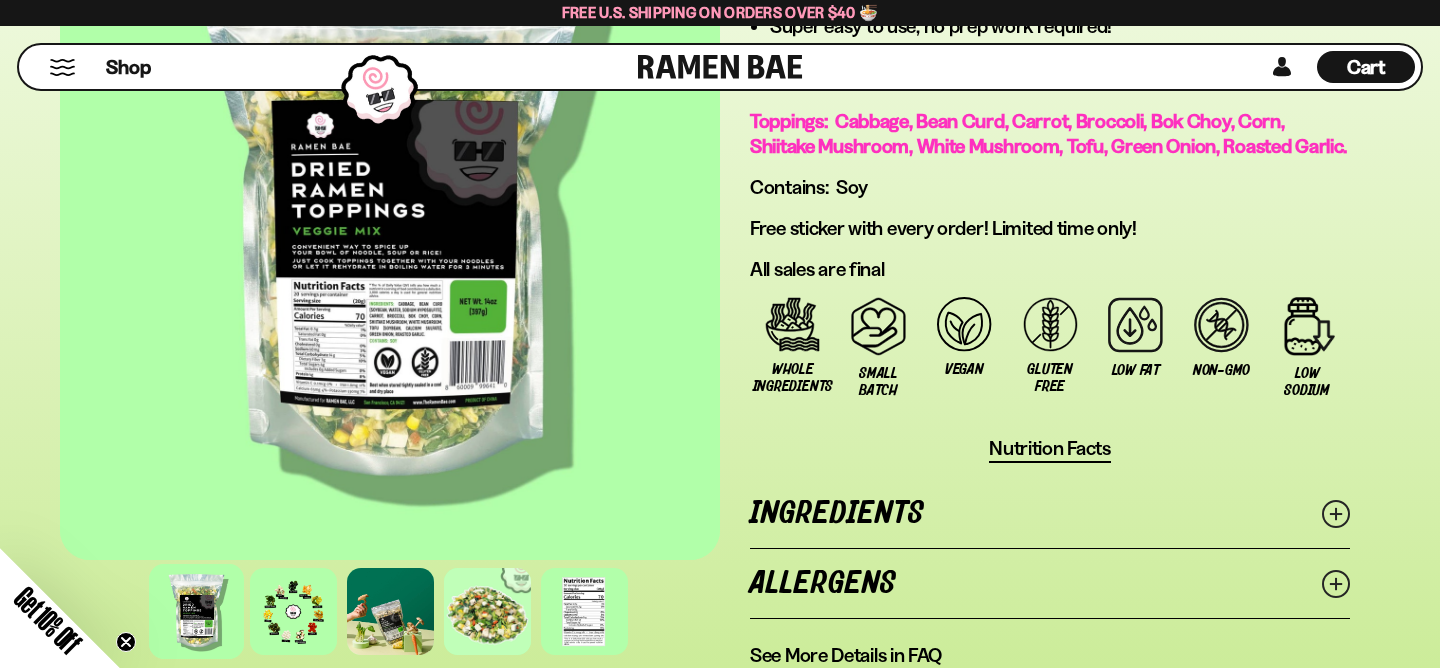 scroll, scrollTop: 1496, scrollLeft: 0, axis: vertical 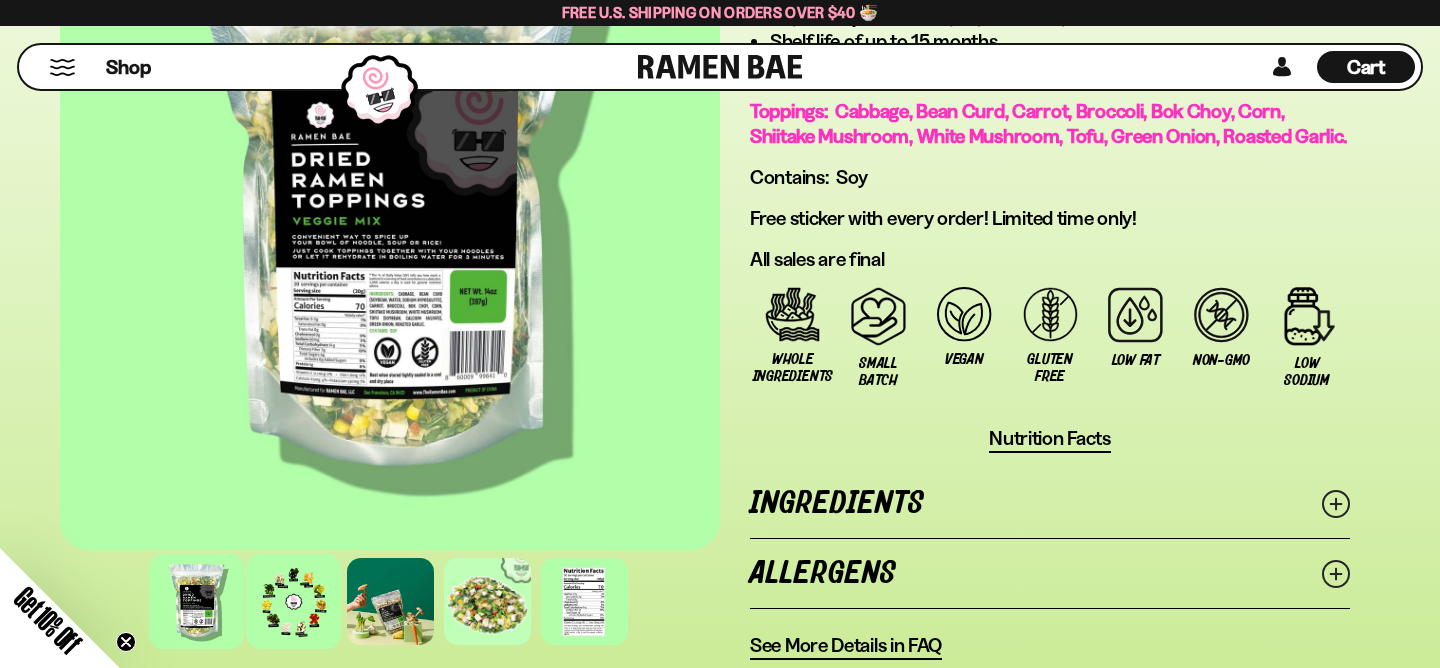 click at bounding box center (293, 601) 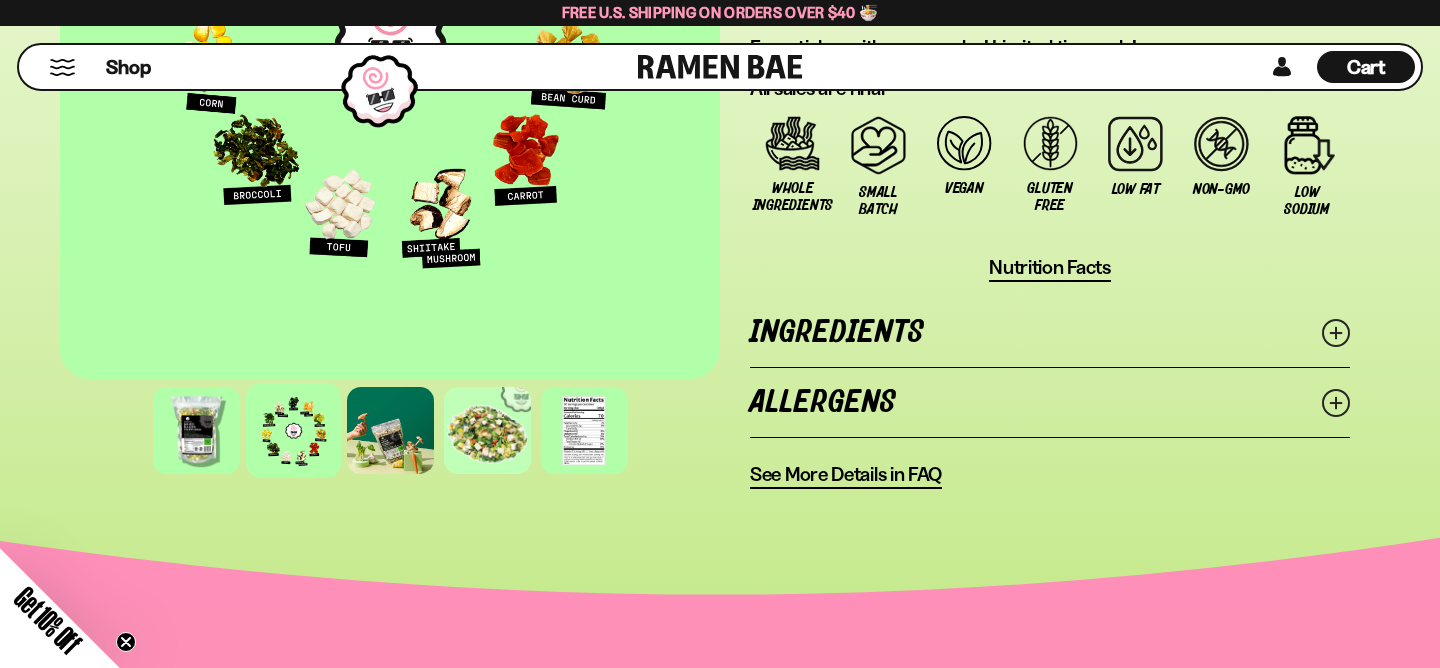 scroll, scrollTop: 1671, scrollLeft: 0, axis: vertical 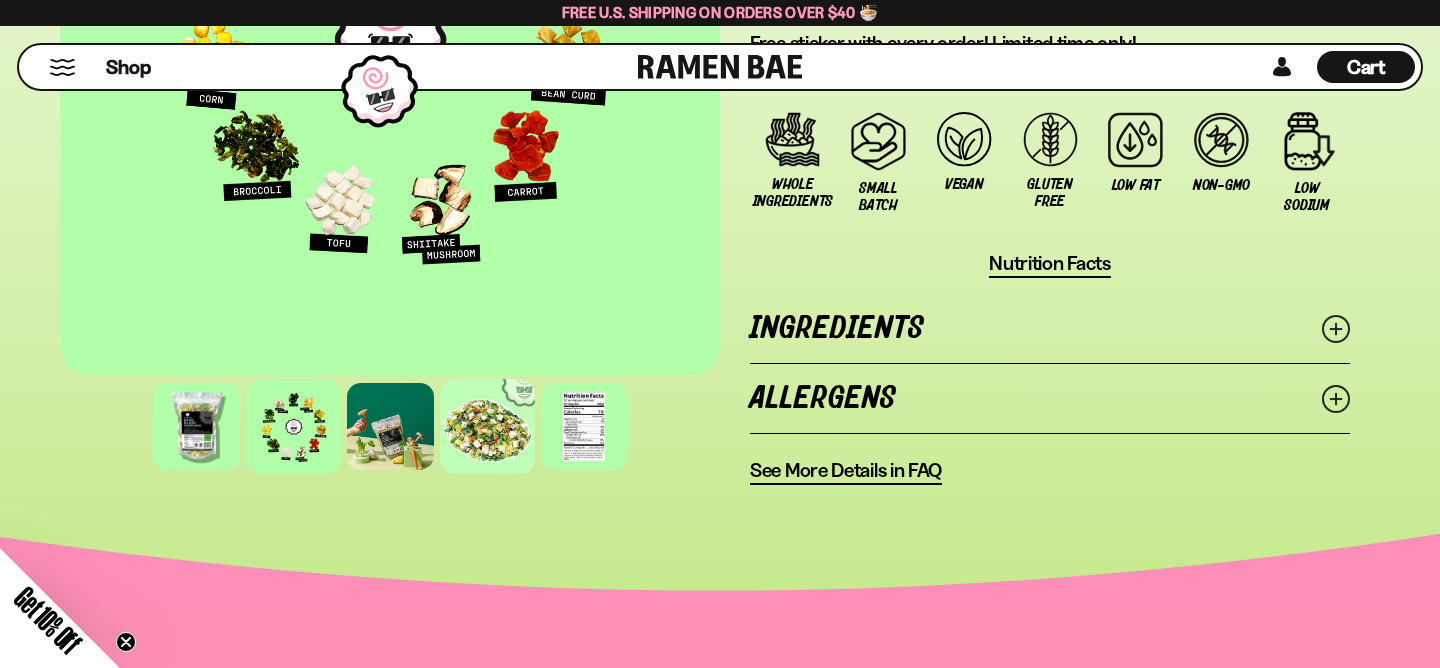 click at bounding box center [487, 426] 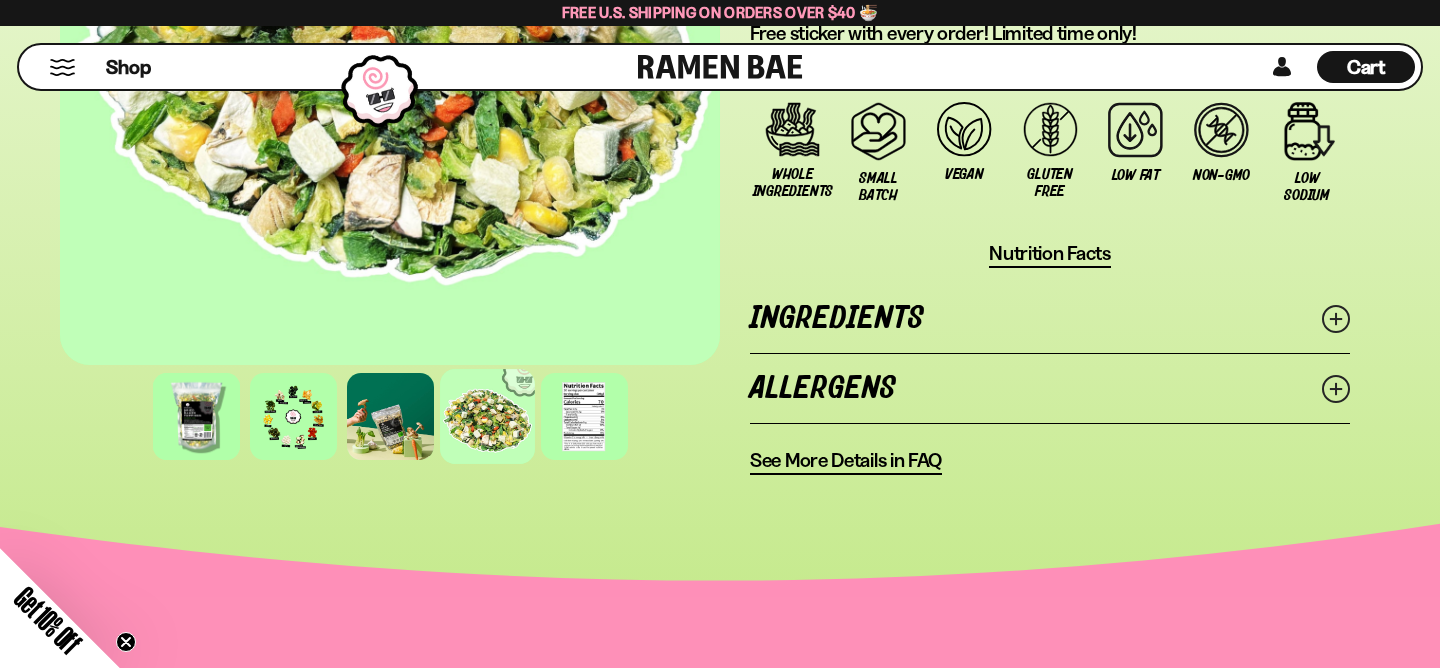 scroll, scrollTop: 1685, scrollLeft: 0, axis: vertical 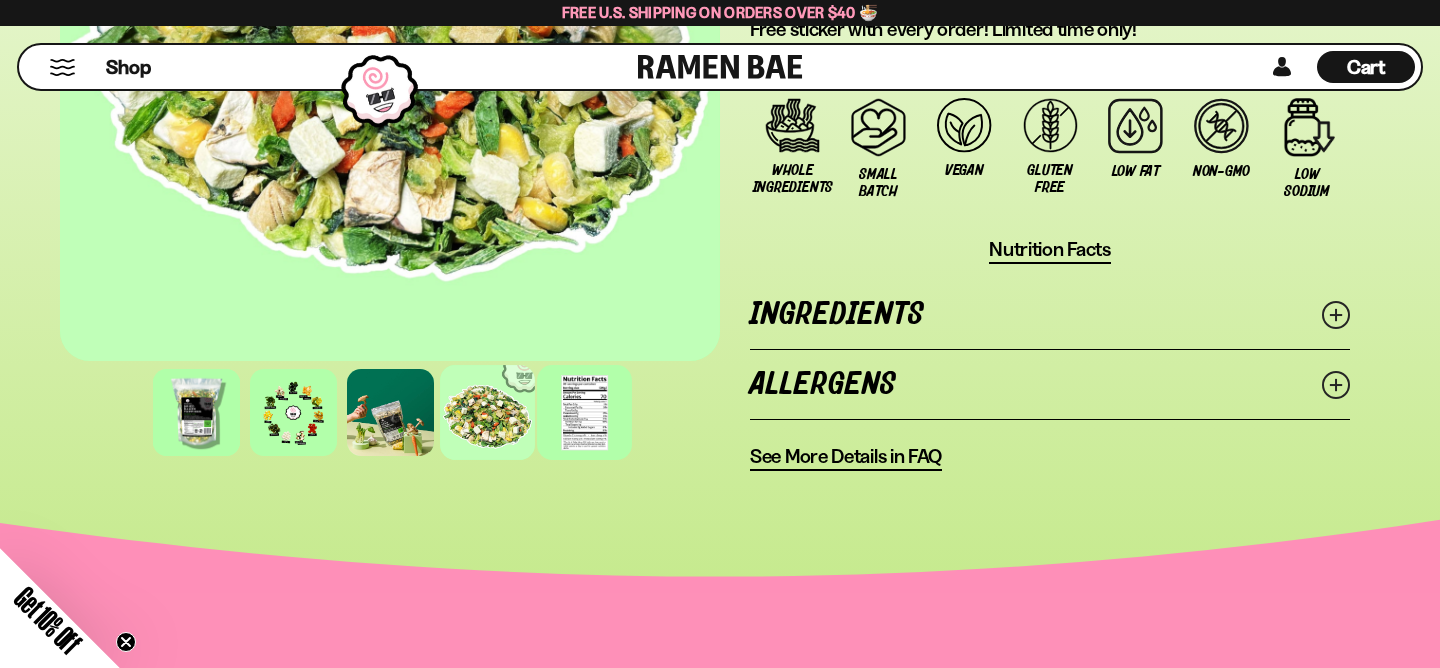 click at bounding box center (584, 412) 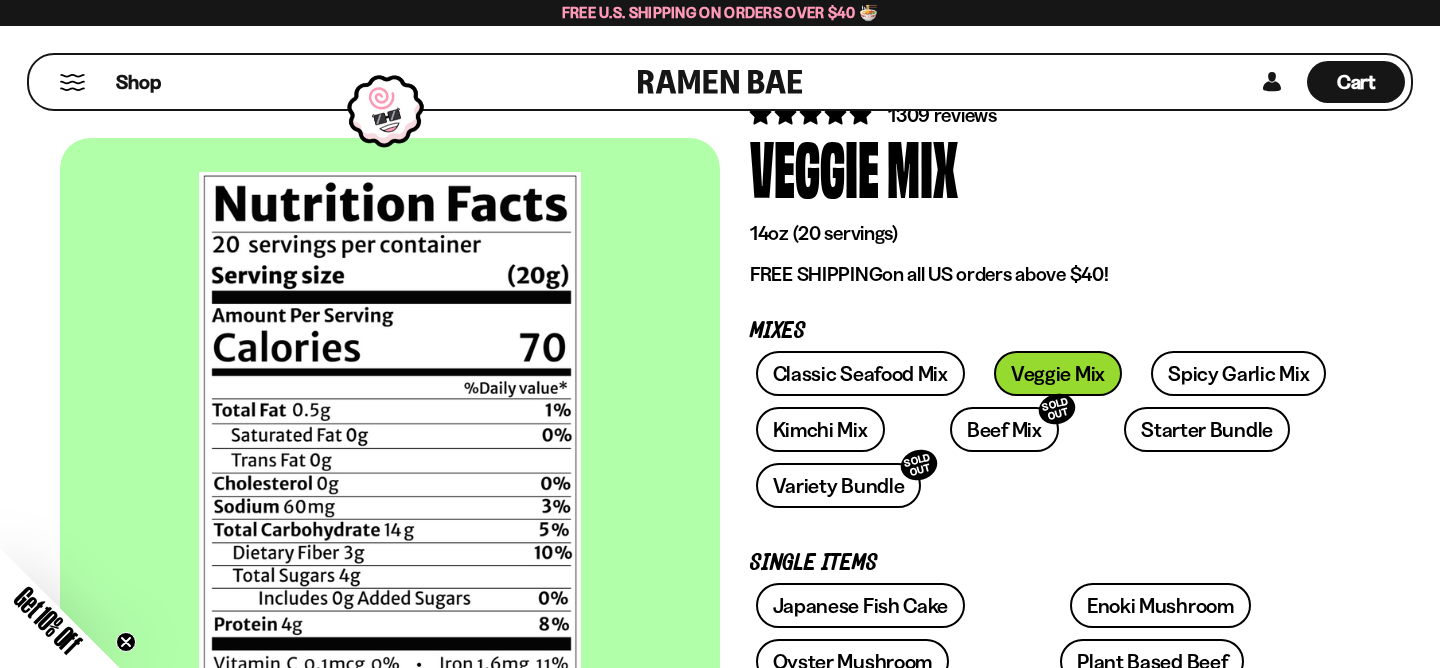 scroll, scrollTop: 74, scrollLeft: 0, axis: vertical 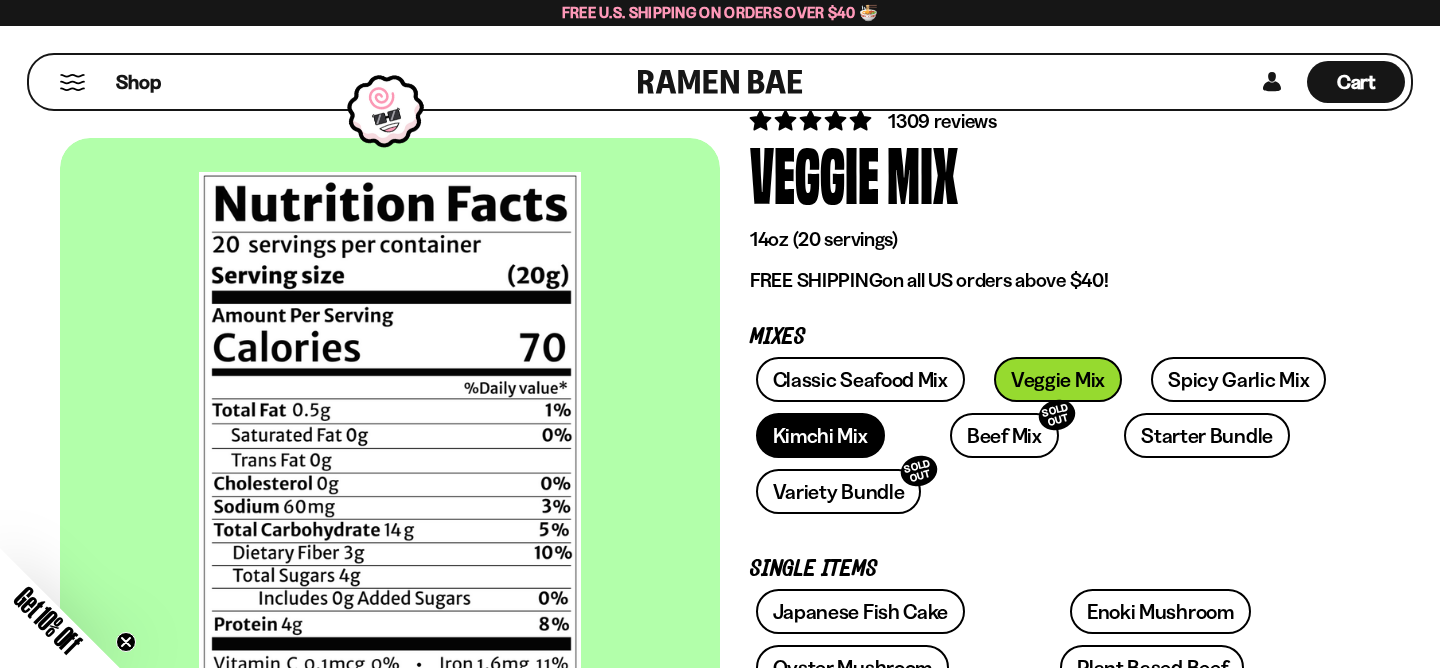 click on "Kimchi Mix" at bounding box center (820, 435) 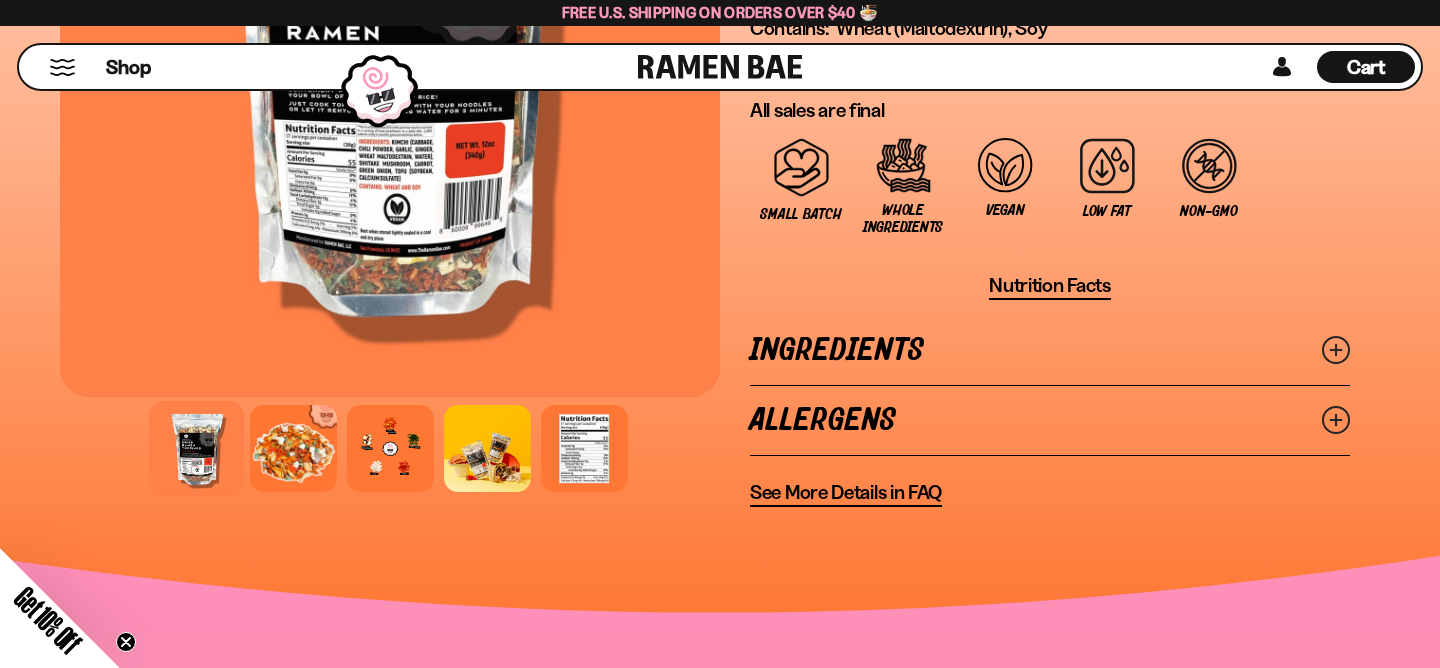 scroll, scrollTop: 1712, scrollLeft: 0, axis: vertical 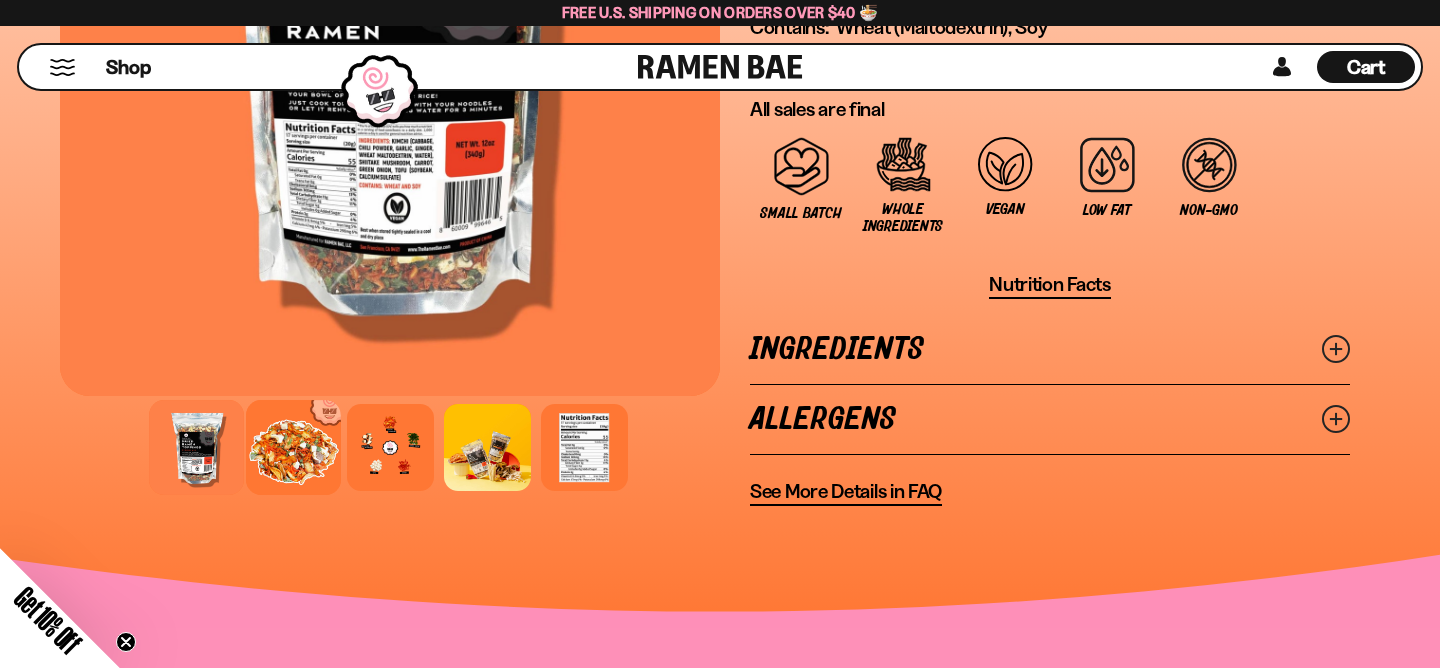 click at bounding box center [293, 447] 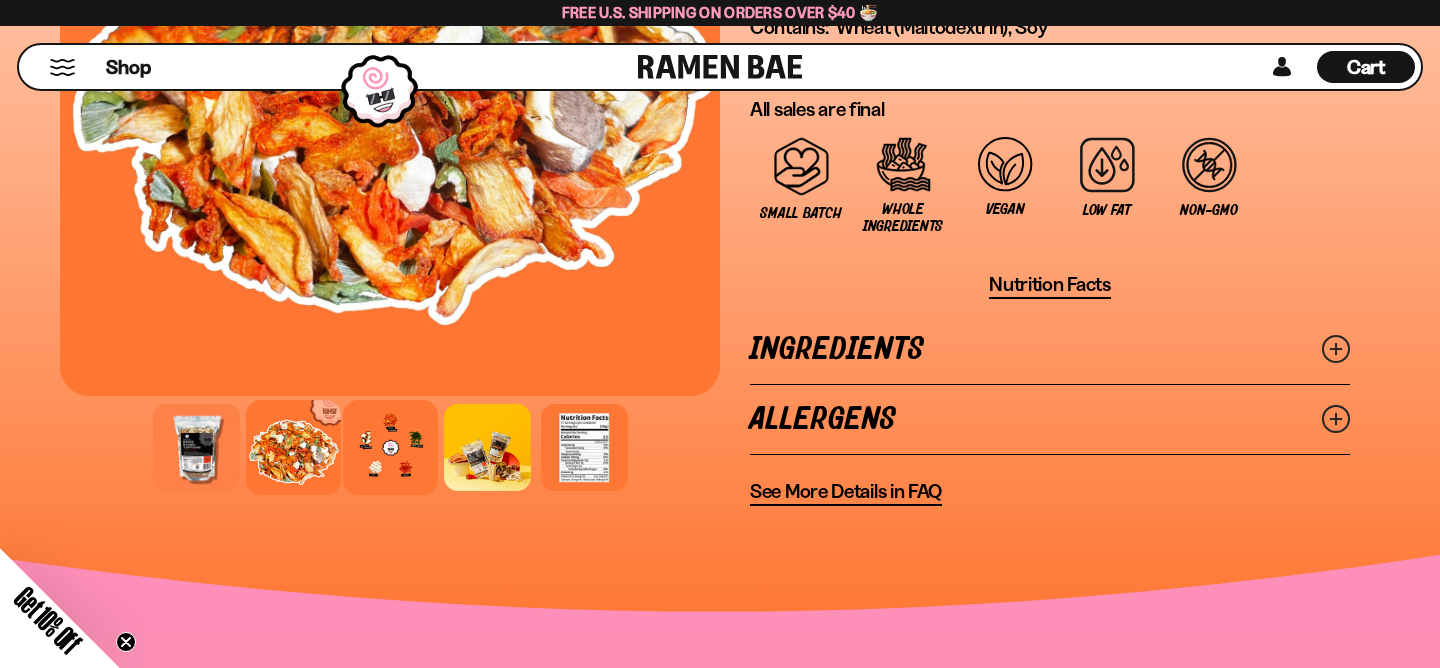 click at bounding box center [390, 447] 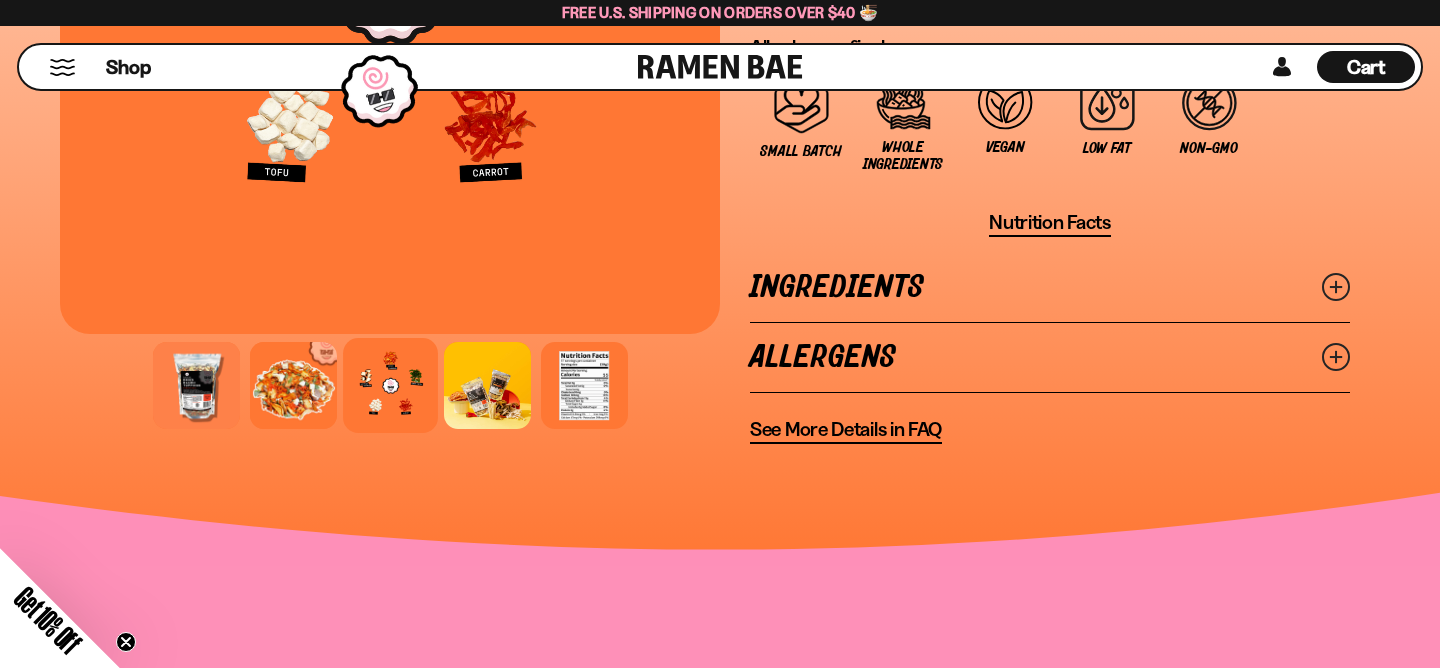 scroll, scrollTop: 1779, scrollLeft: 0, axis: vertical 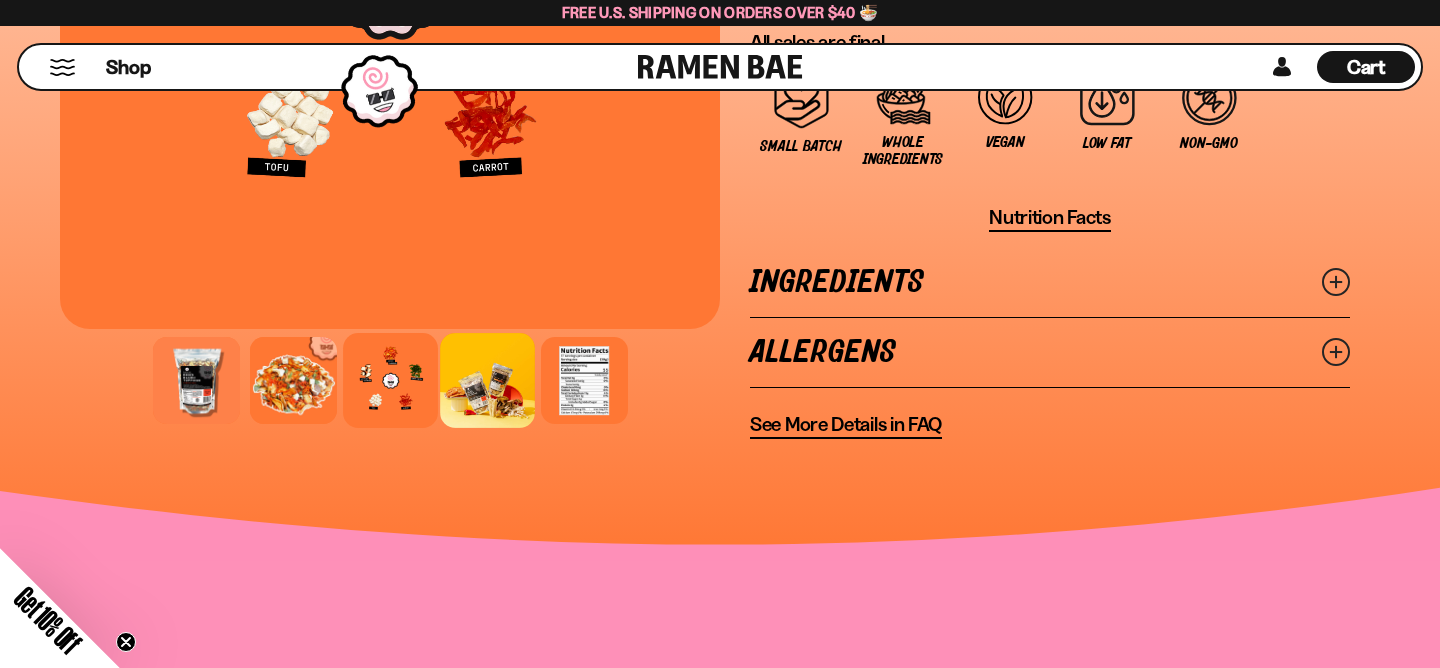 click at bounding box center (487, 380) 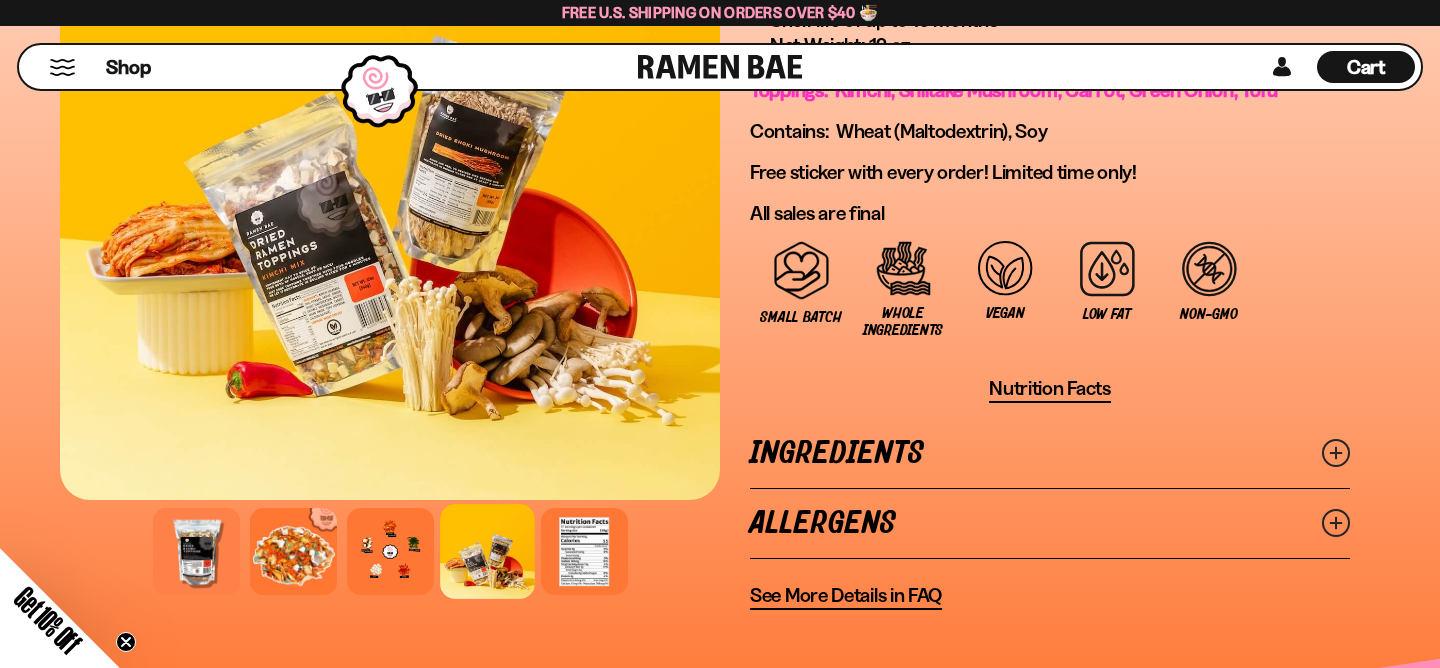scroll, scrollTop: 1717, scrollLeft: 0, axis: vertical 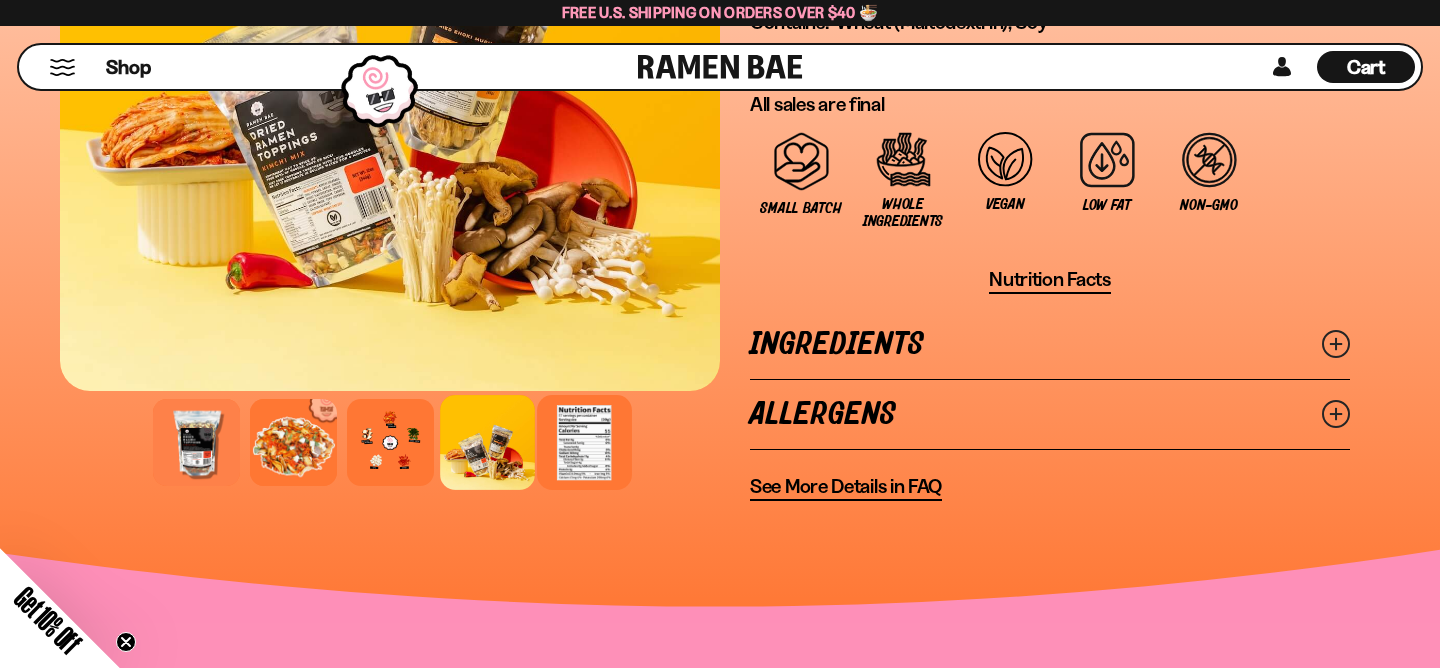 click at bounding box center [584, 442] 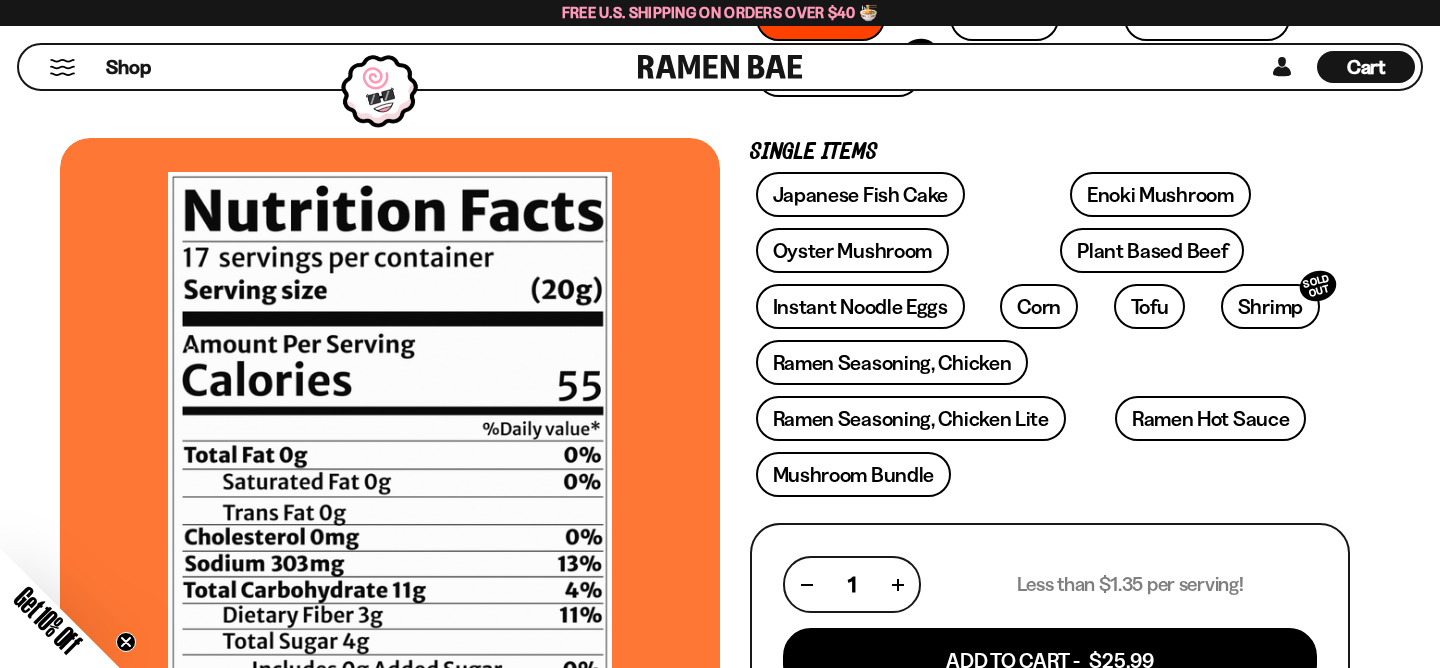 scroll, scrollTop: 354, scrollLeft: 0, axis: vertical 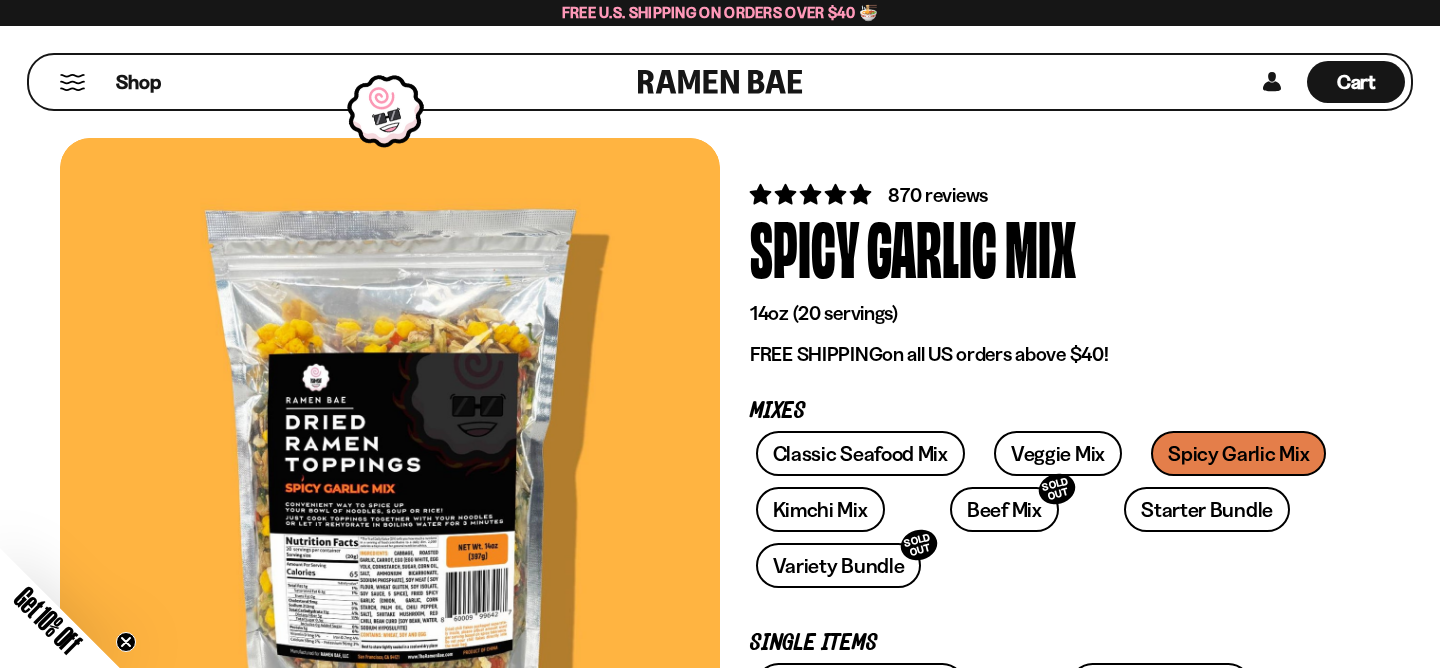 click at bounding box center [720, 82] 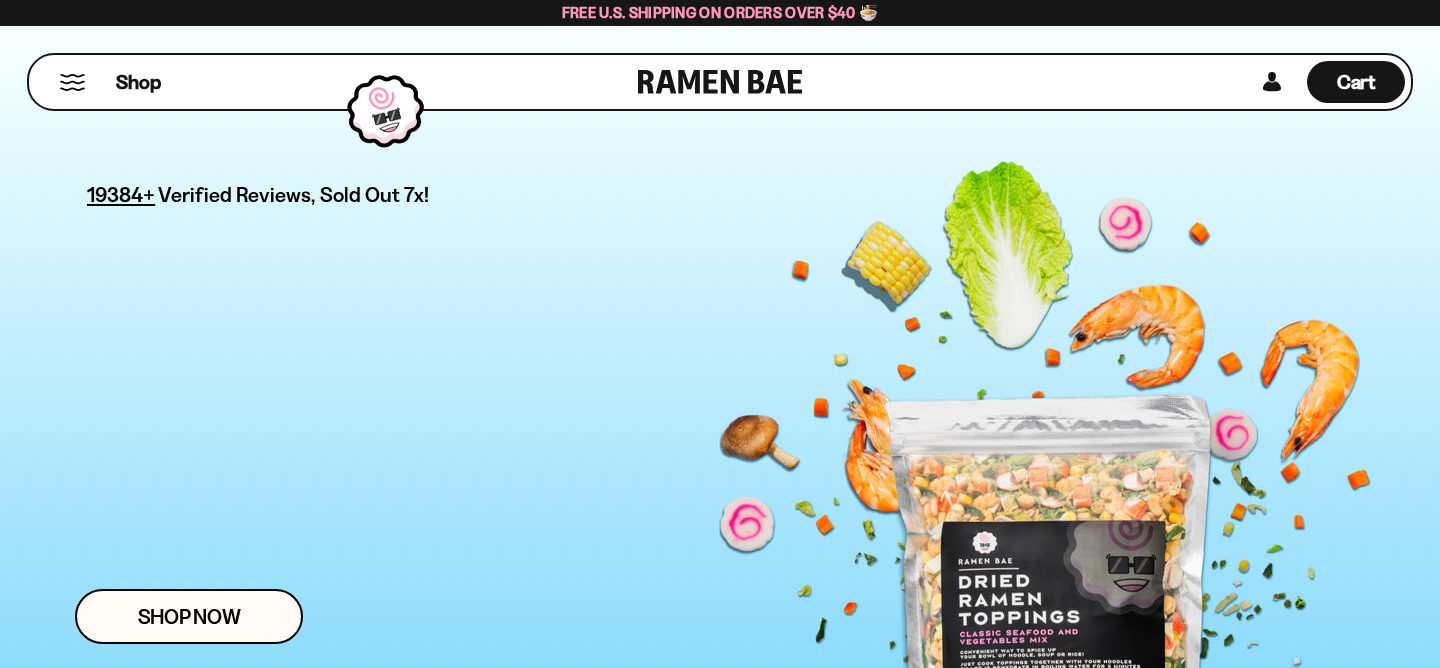 scroll, scrollTop: 0, scrollLeft: 0, axis: both 